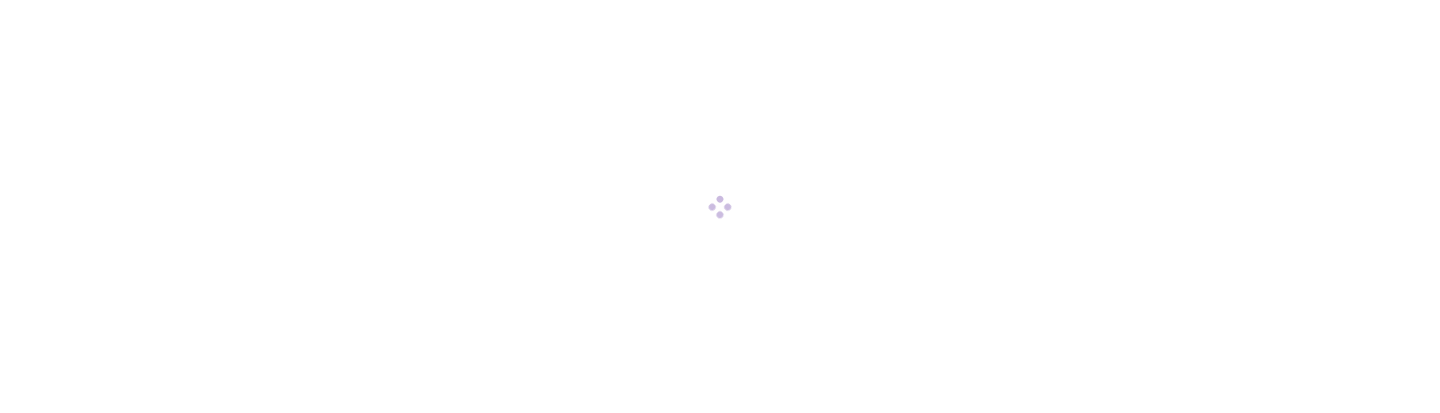 scroll, scrollTop: 0, scrollLeft: 0, axis: both 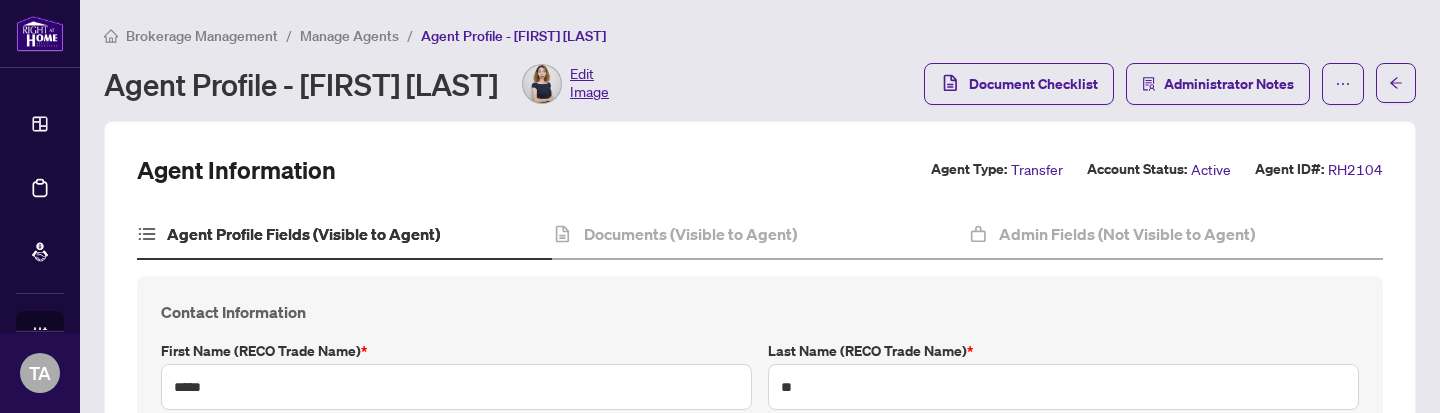 type on "**********" 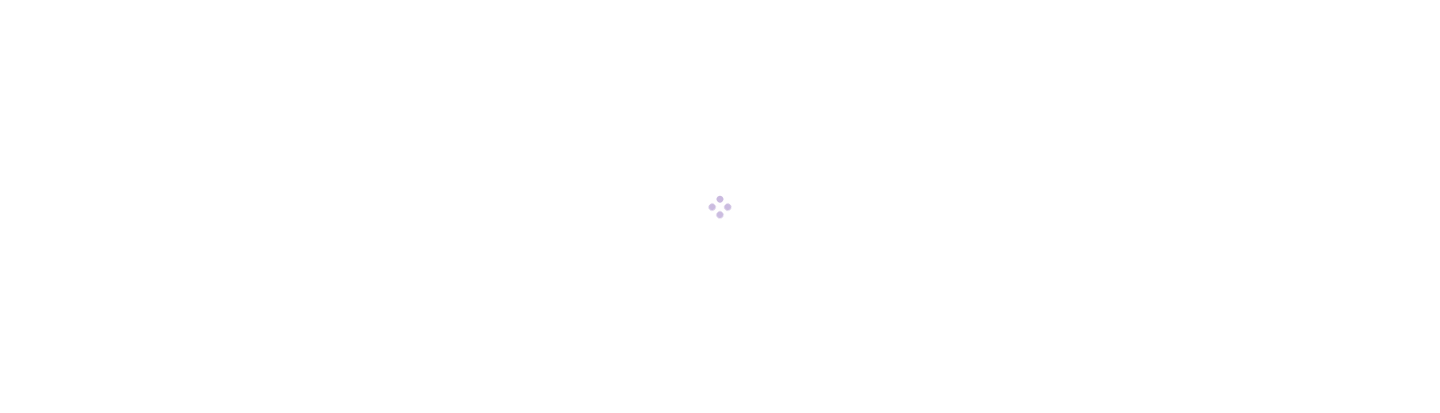 scroll, scrollTop: 0, scrollLeft: 0, axis: both 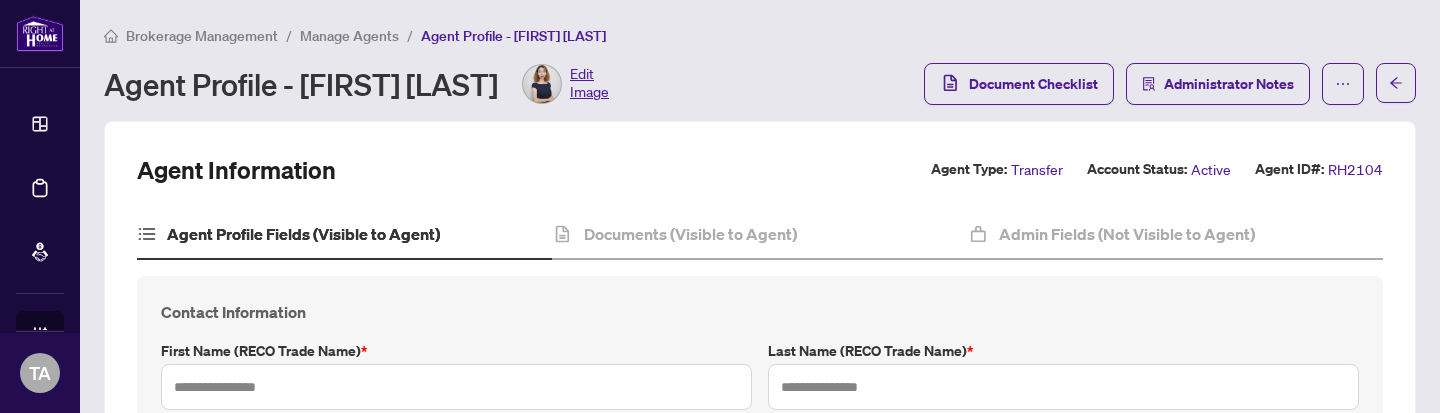 type on "*****" 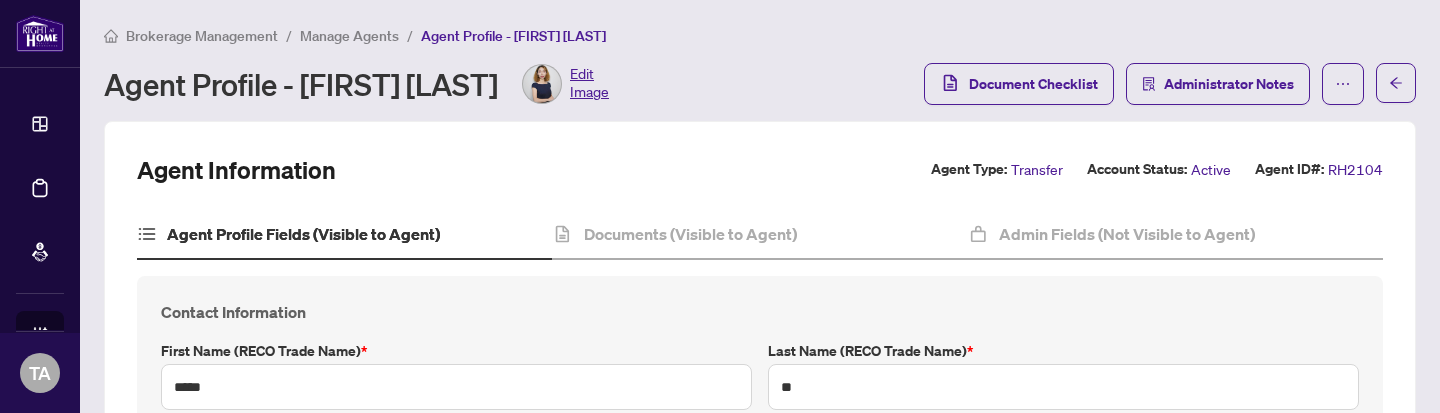 type on "**********" 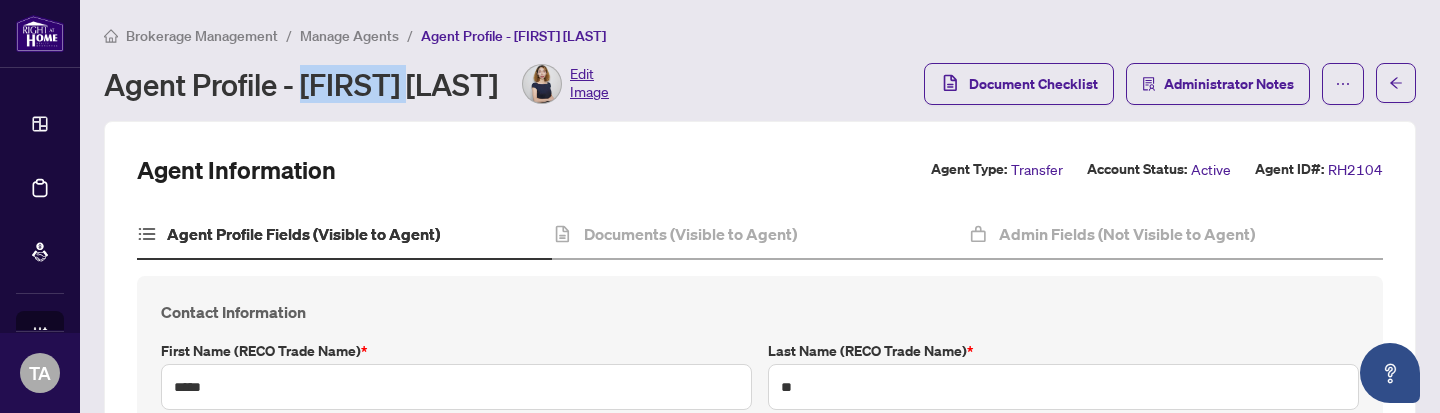 drag, startPoint x: 303, startPoint y: 78, endPoint x: 425, endPoint y: 81, distance: 122.03688 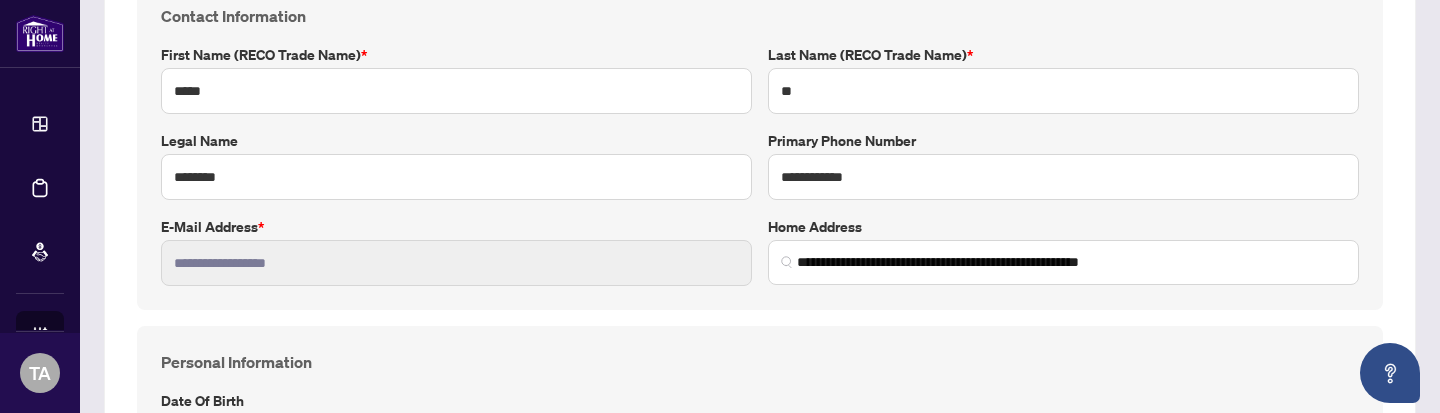 scroll, scrollTop: 0, scrollLeft: 0, axis: both 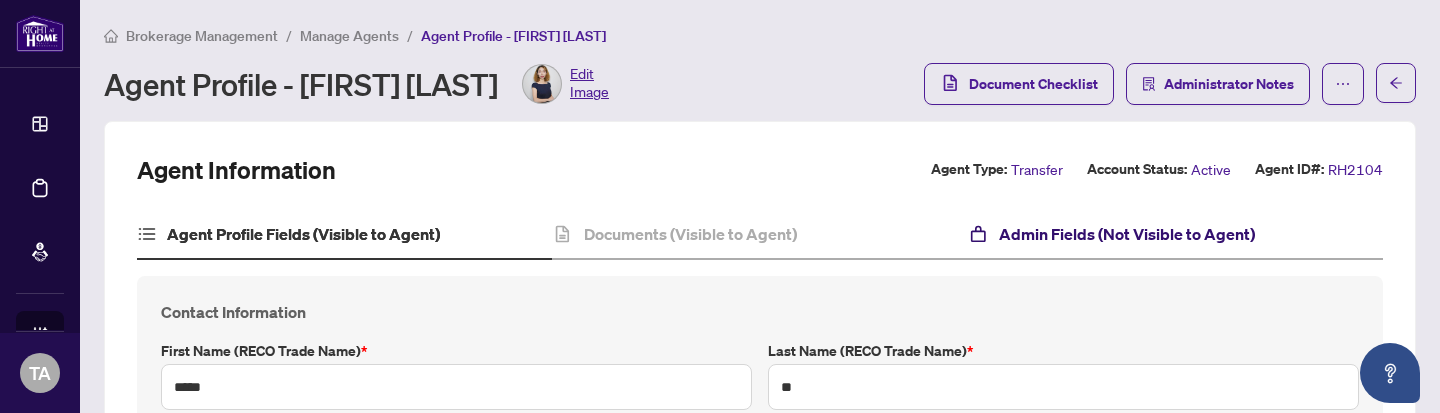 click on "Admin Fields (Not Visible to Agent)" at bounding box center (1111, 234) 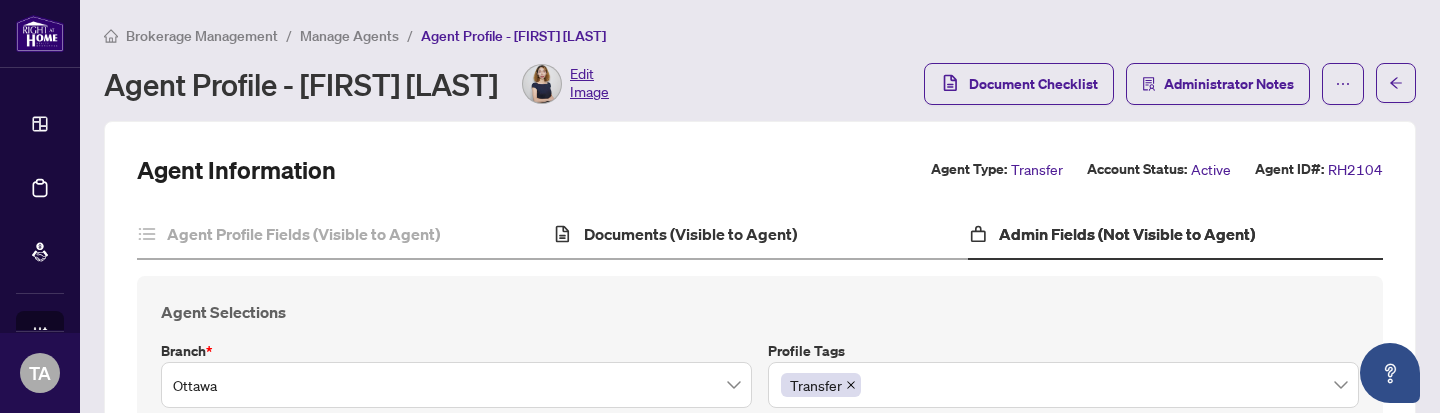 type on "**********" 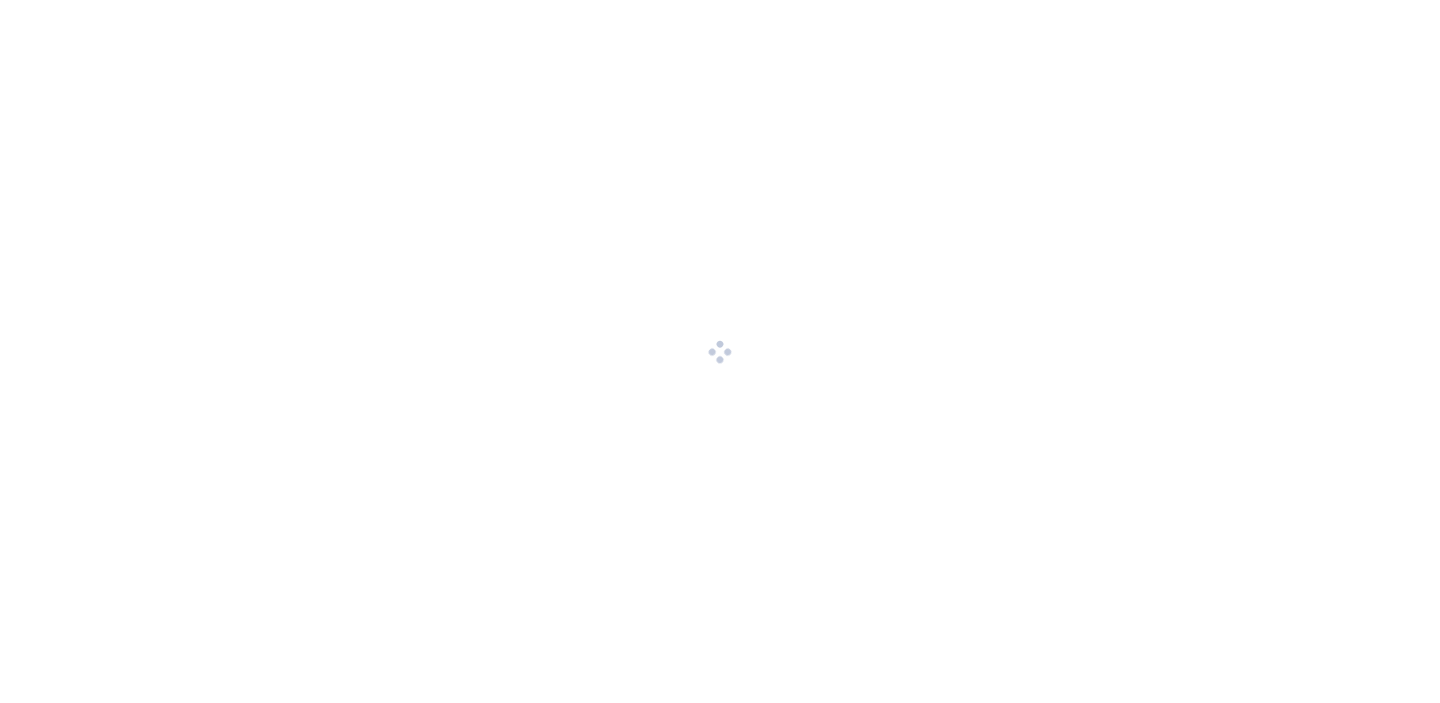 scroll, scrollTop: 0, scrollLeft: 0, axis: both 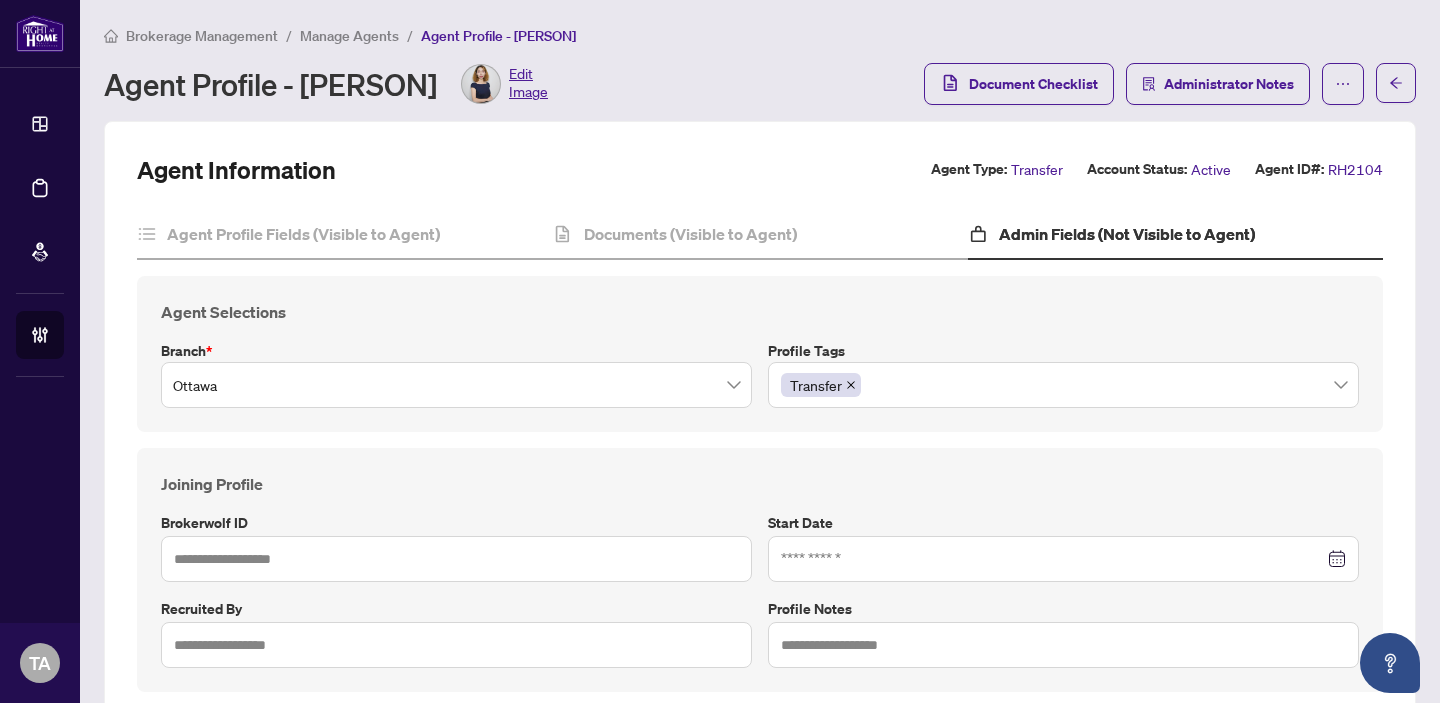 type on "*****" 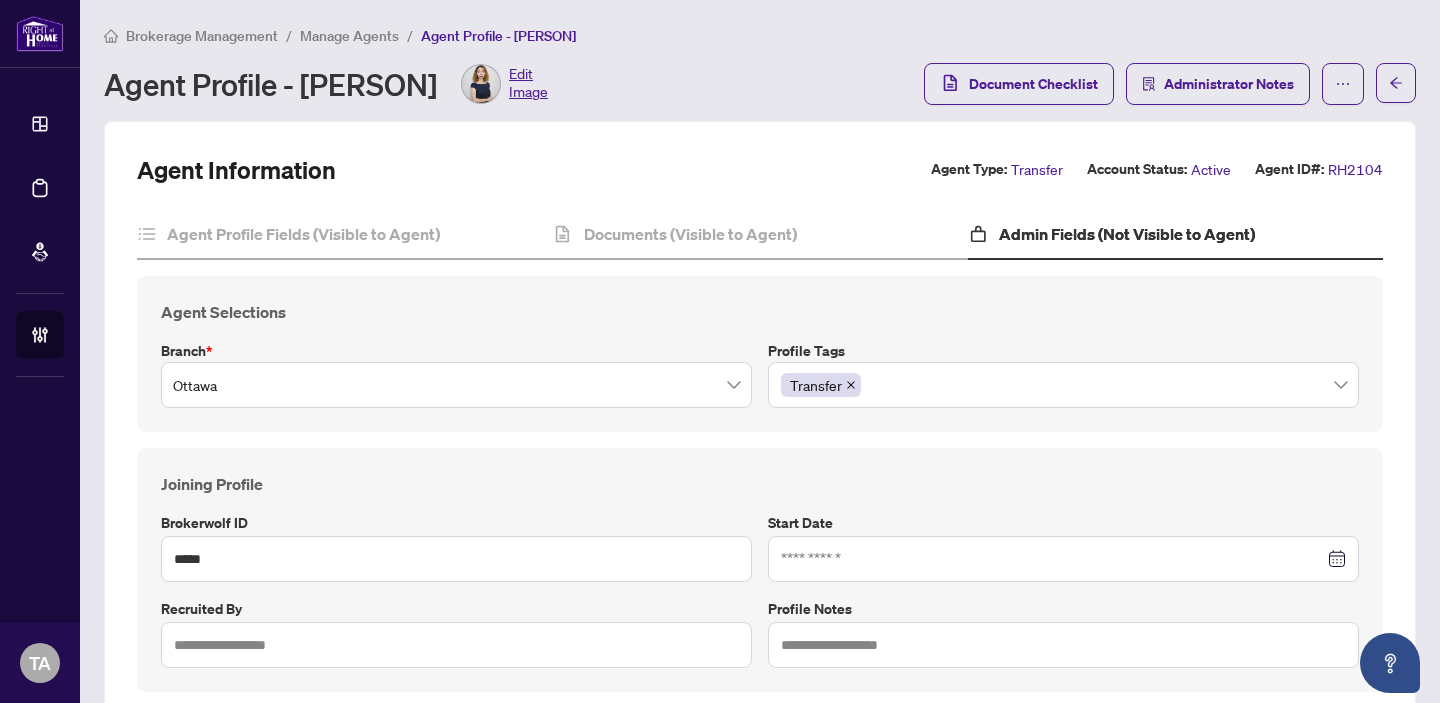 type on "**********" 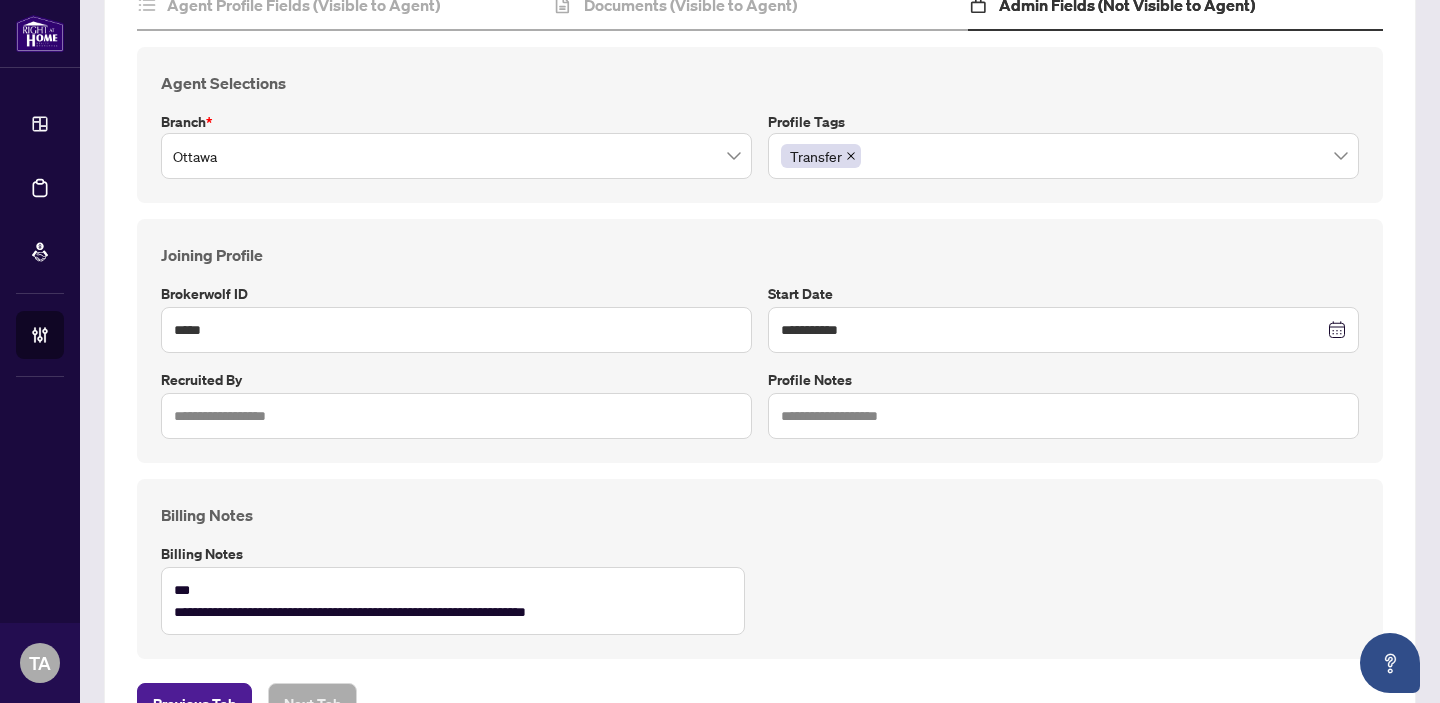 scroll, scrollTop: 0, scrollLeft: 0, axis: both 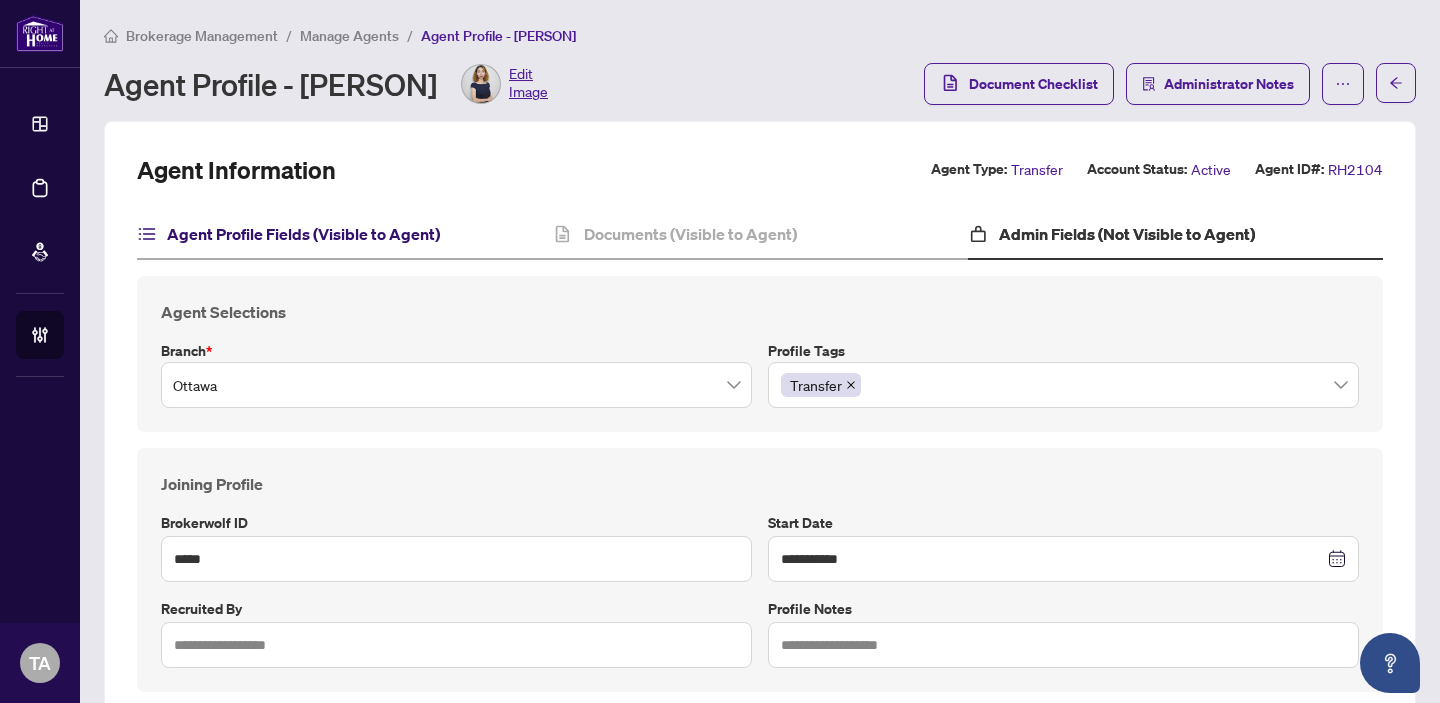click on "Agent Profile Fields (Visible to Agent)" at bounding box center [303, 234] 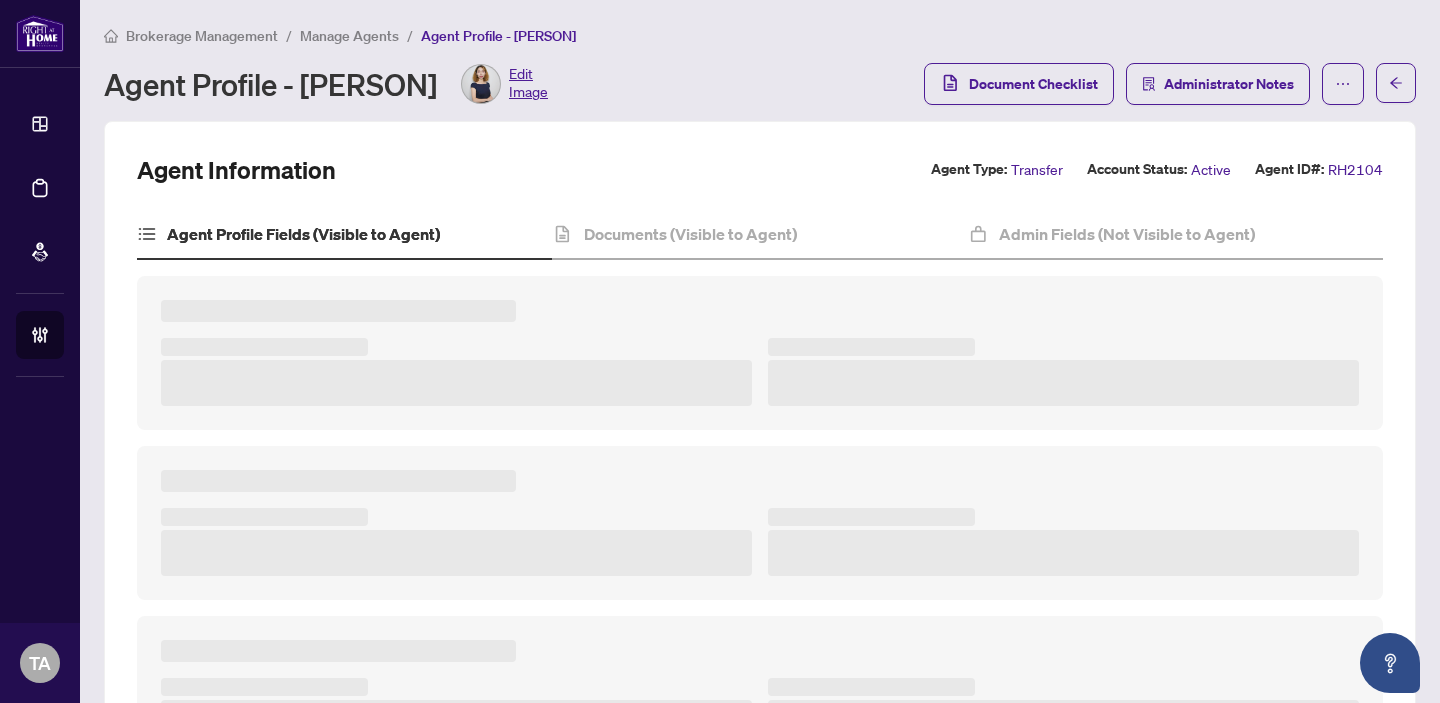 scroll, scrollTop: 189, scrollLeft: 0, axis: vertical 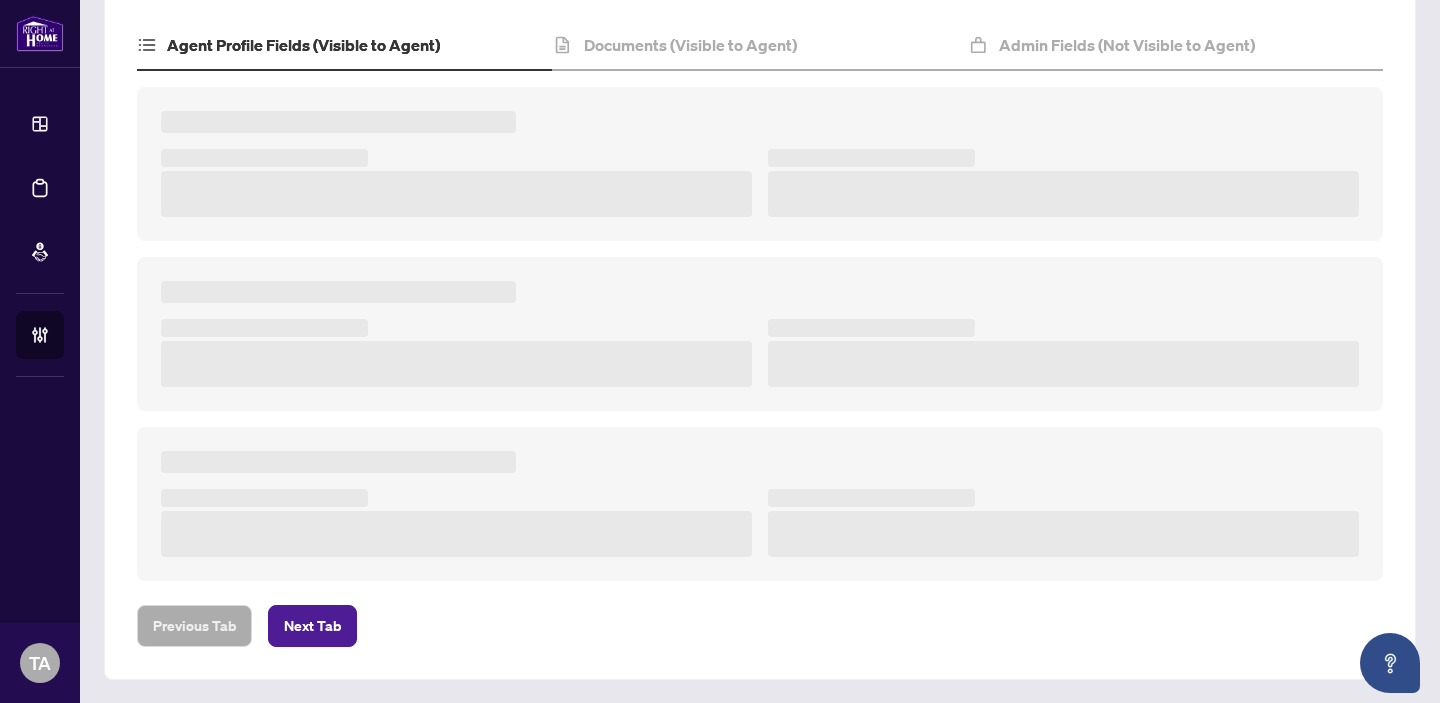 type on "**********" 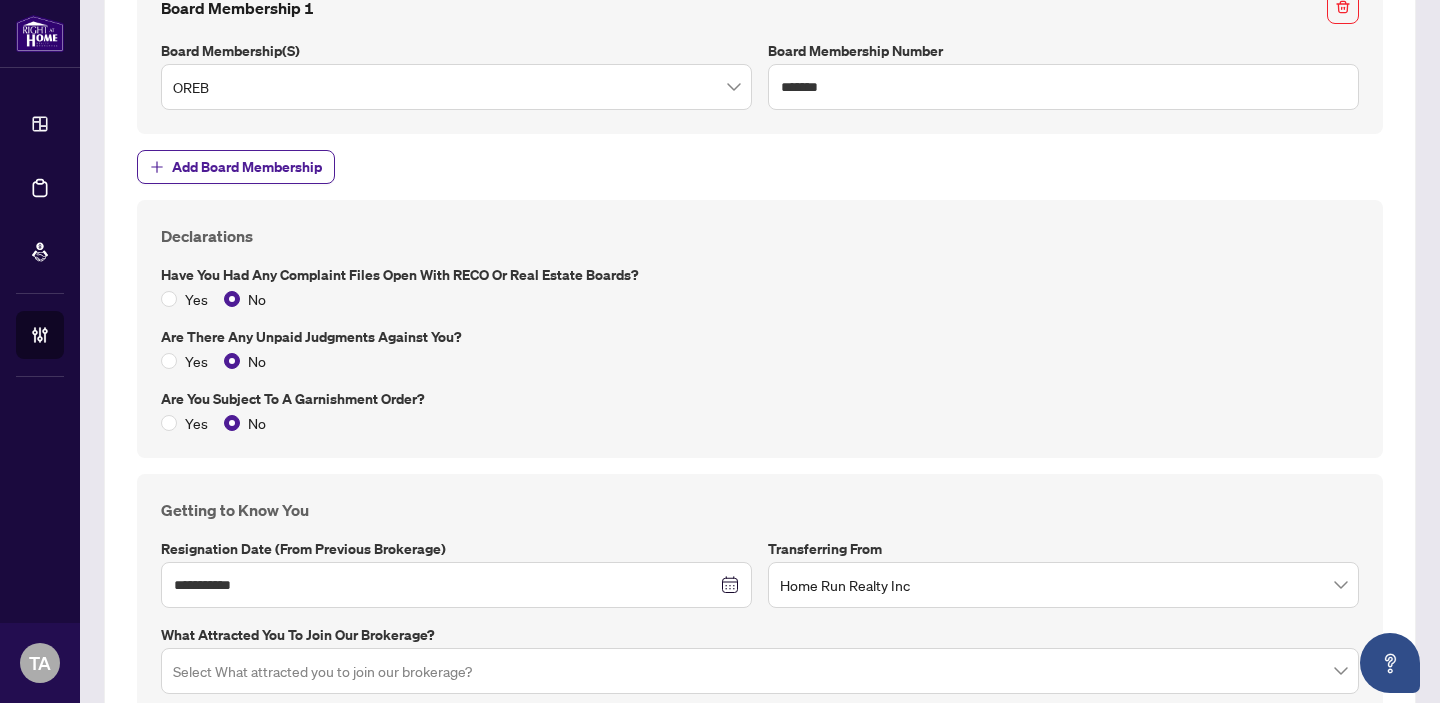 scroll, scrollTop: 3264, scrollLeft: 0, axis: vertical 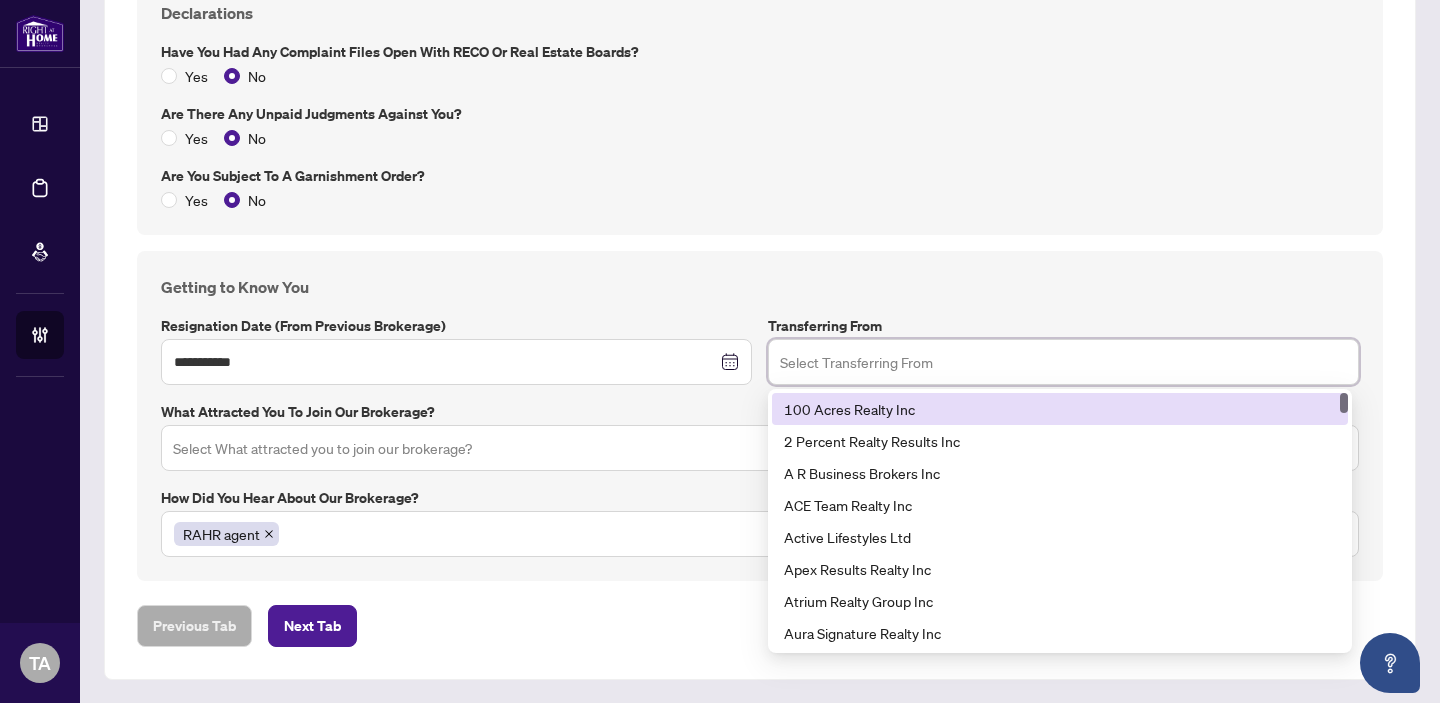 click at bounding box center (1063, 362) 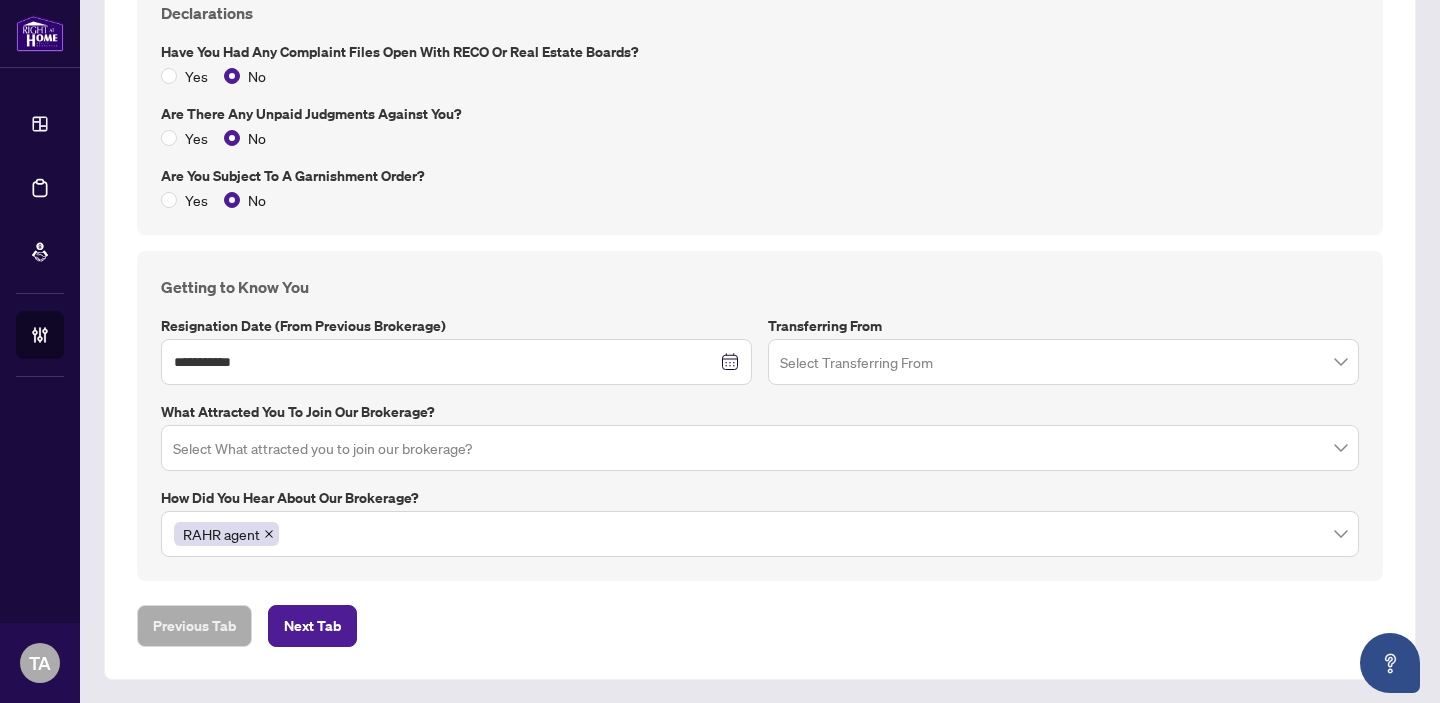 scroll, scrollTop: 0, scrollLeft: 0, axis: both 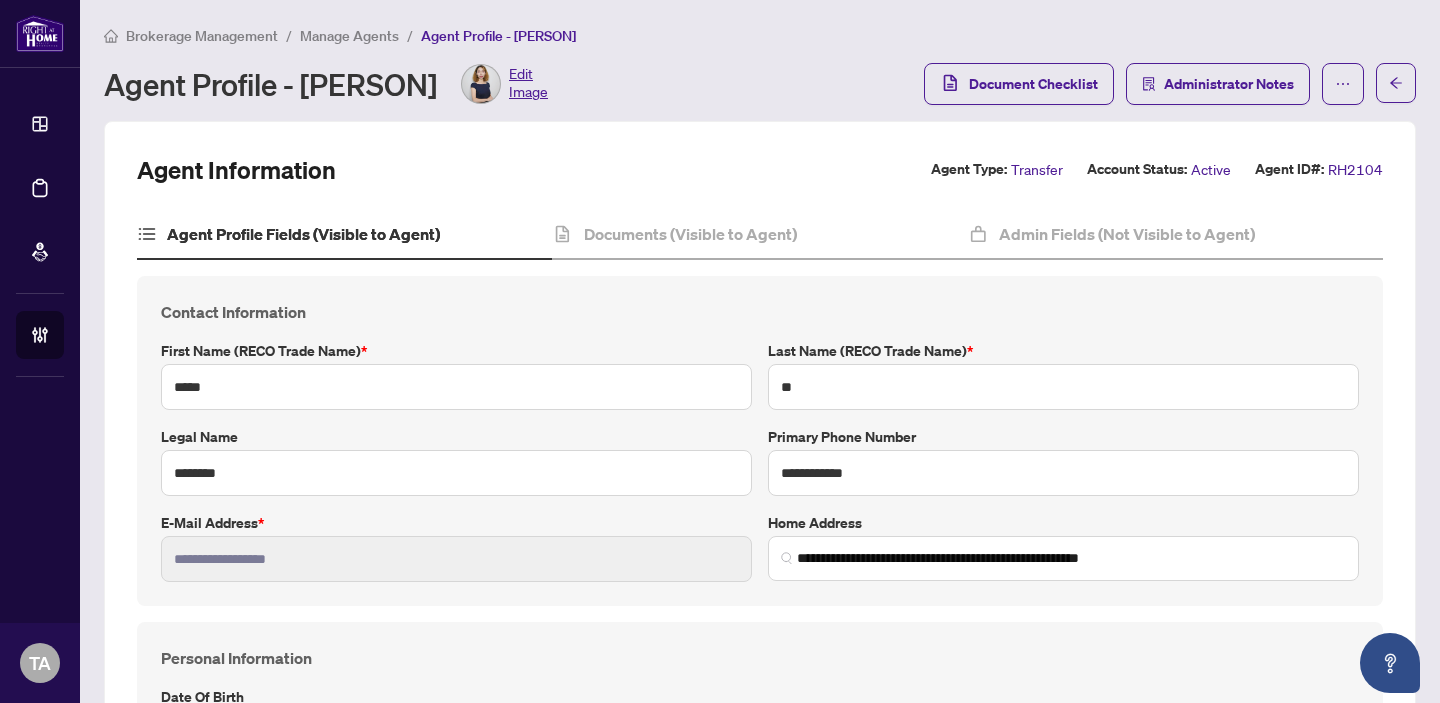 click on "Manage Agents" at bounding box center (349, 36) 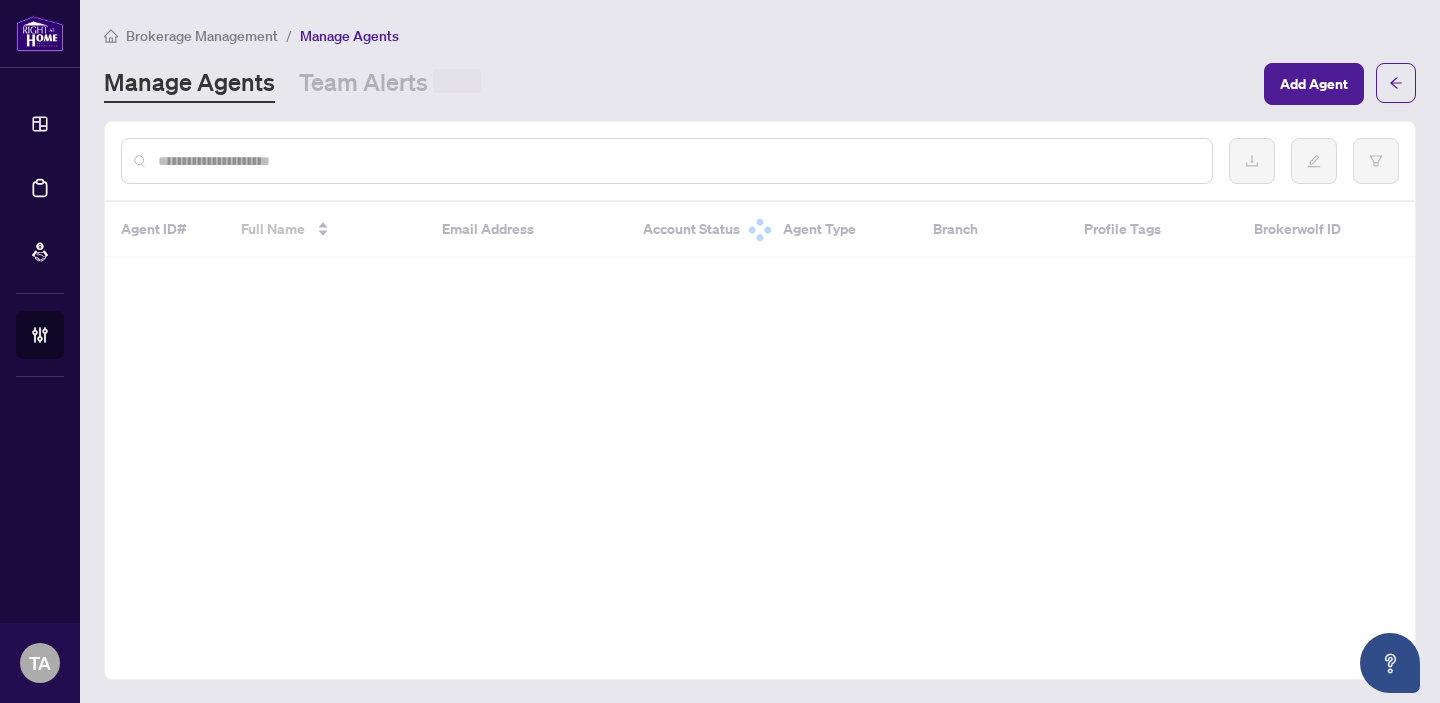 click at bounding box center [677, 161] 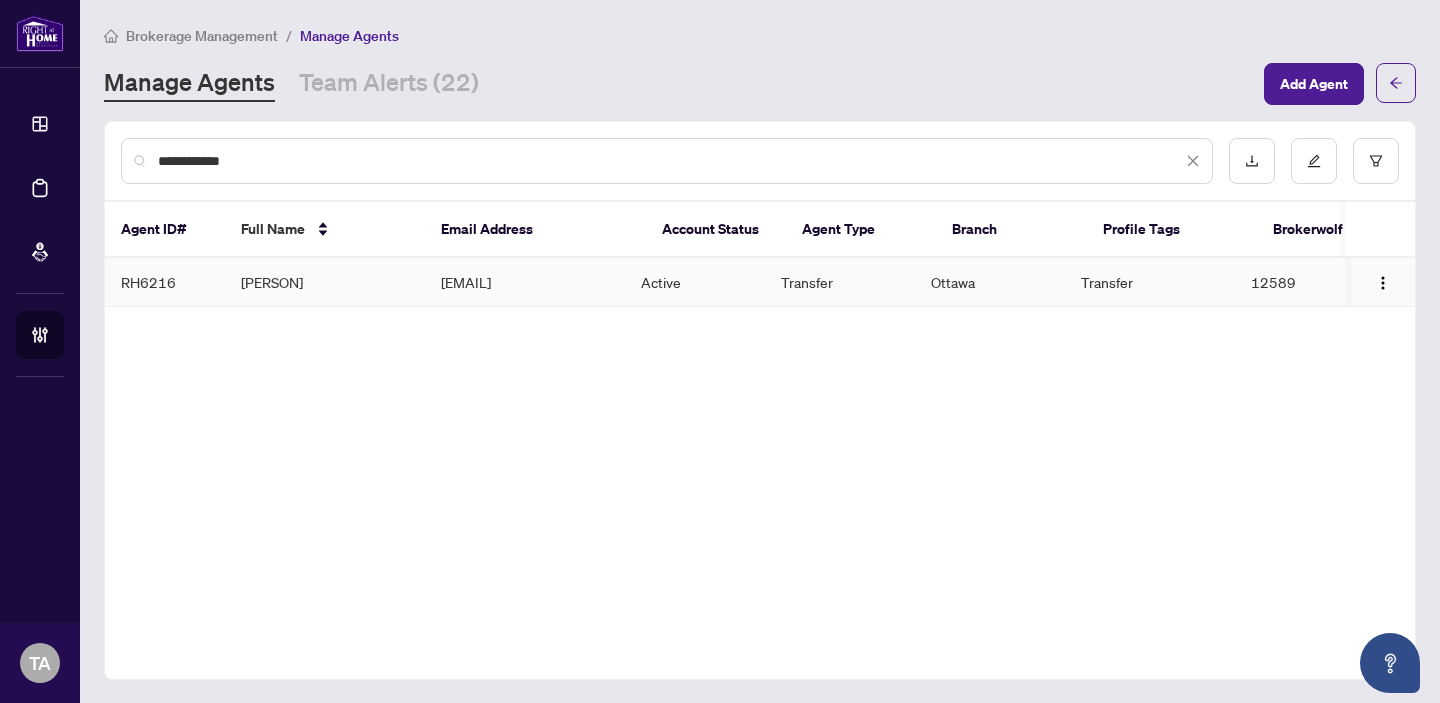 type on "**********" 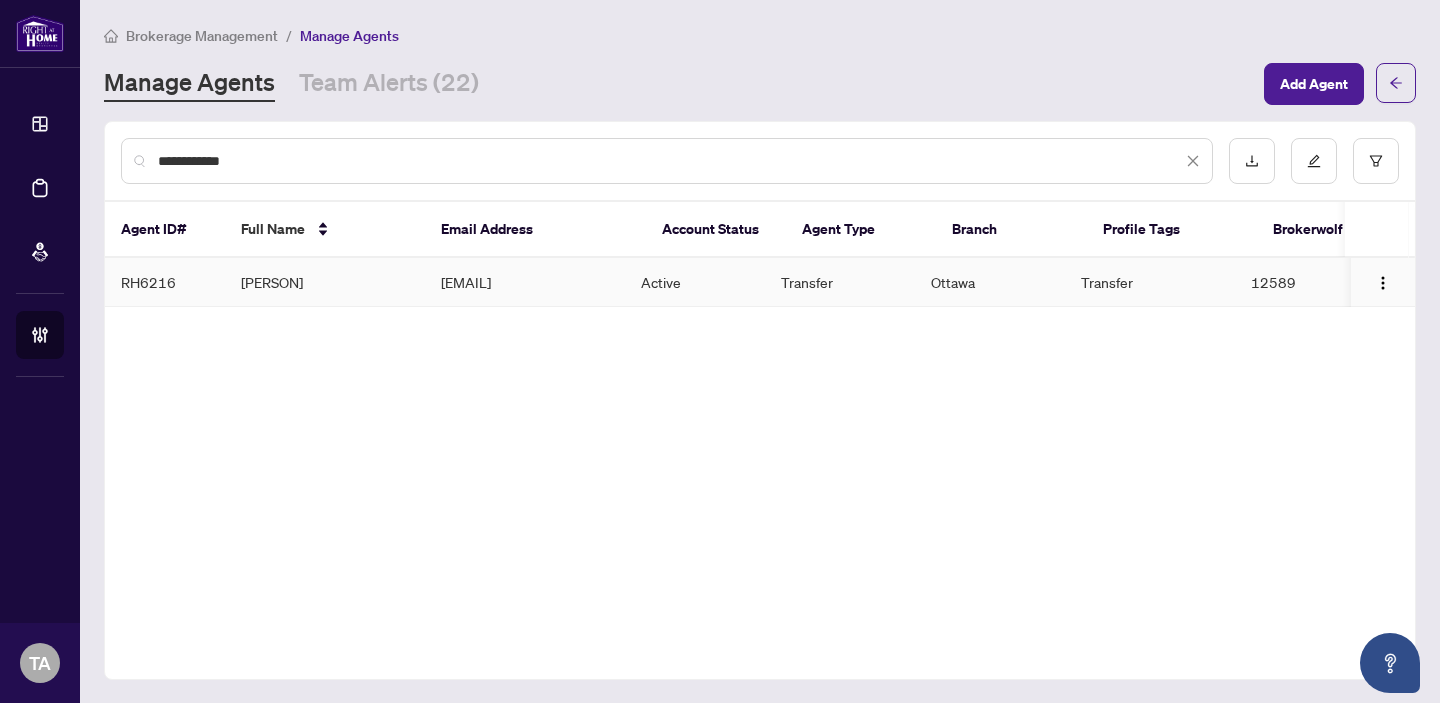click on "[PERSON]" at bounding box center (325, 282) 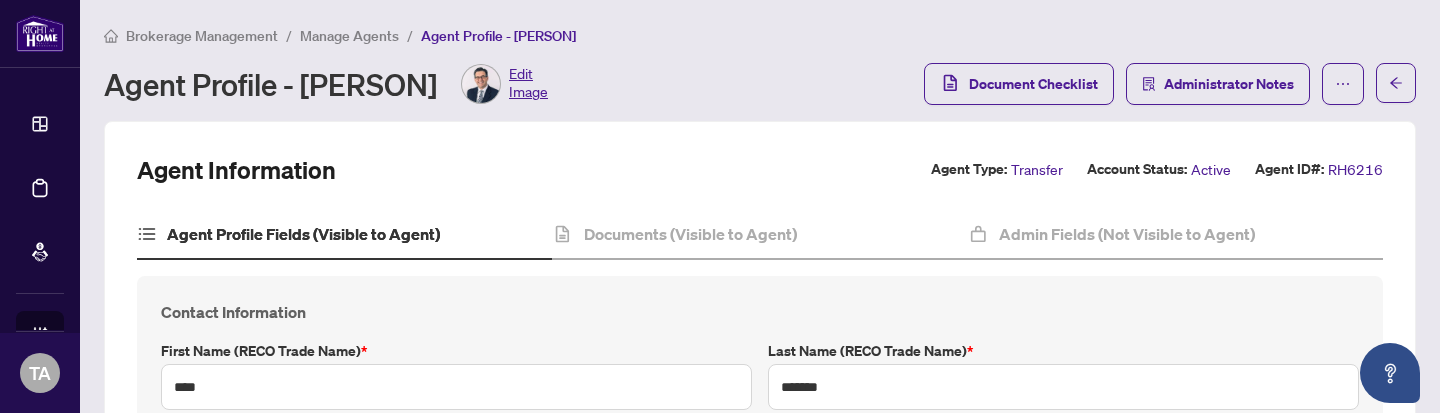 click on "Brokerage Management / Manage Agents / Agent Profile - [PERSON]" at bounding box center (760, 35) 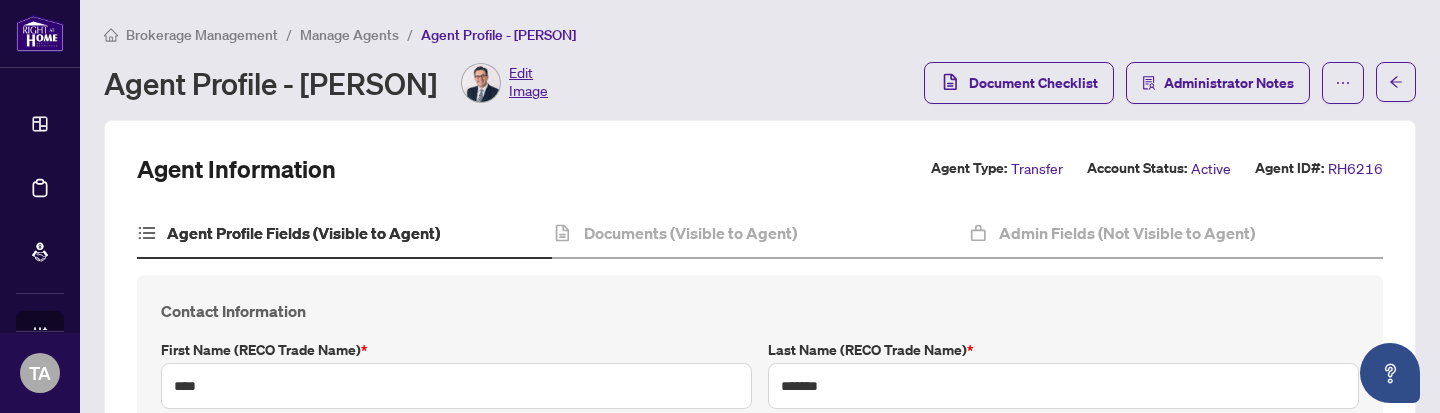scroll, scrollTop: 4, scrollLeft: 0, axis: vertical 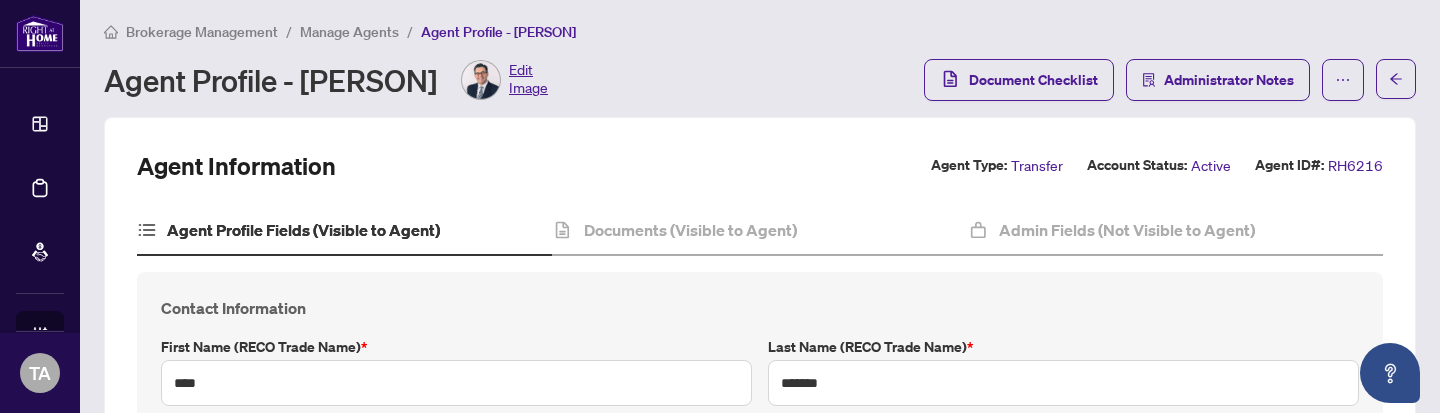 click on "Manage Agents" at bounding box center (349, 32) 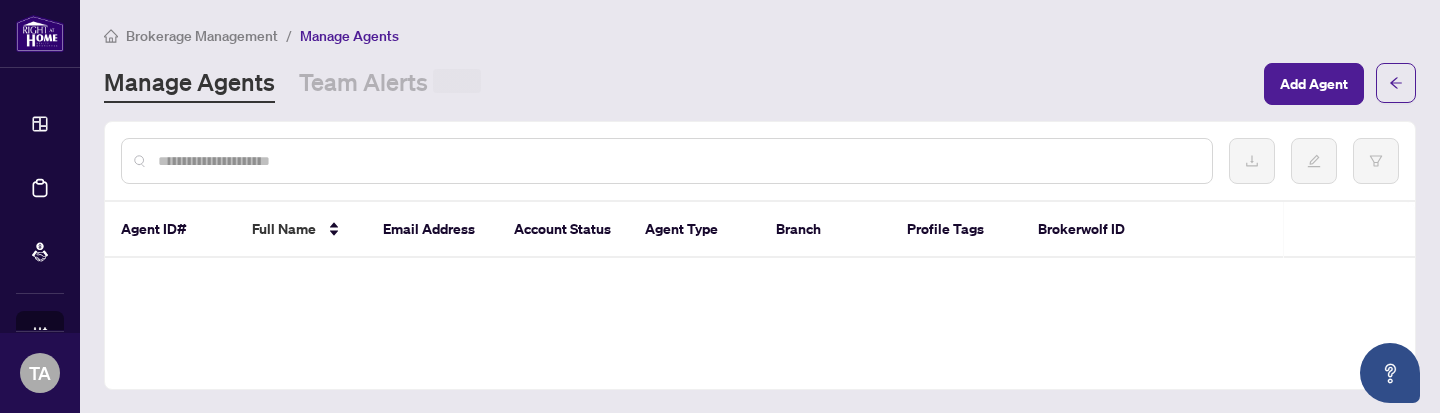 scroll, scrollTop: 0, scrollLeft: 0, axis: both 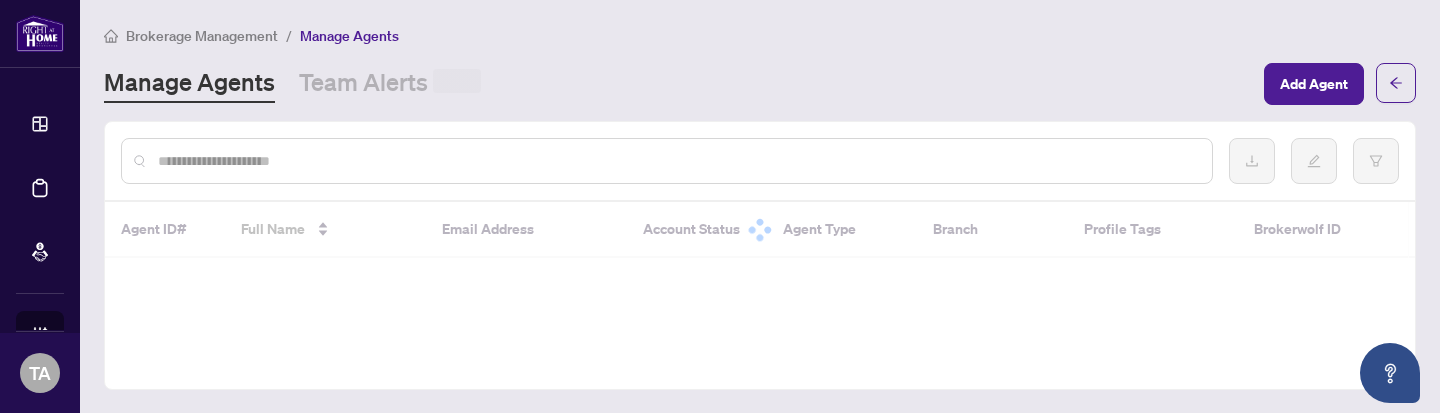 click at bounding box center (677, 161) 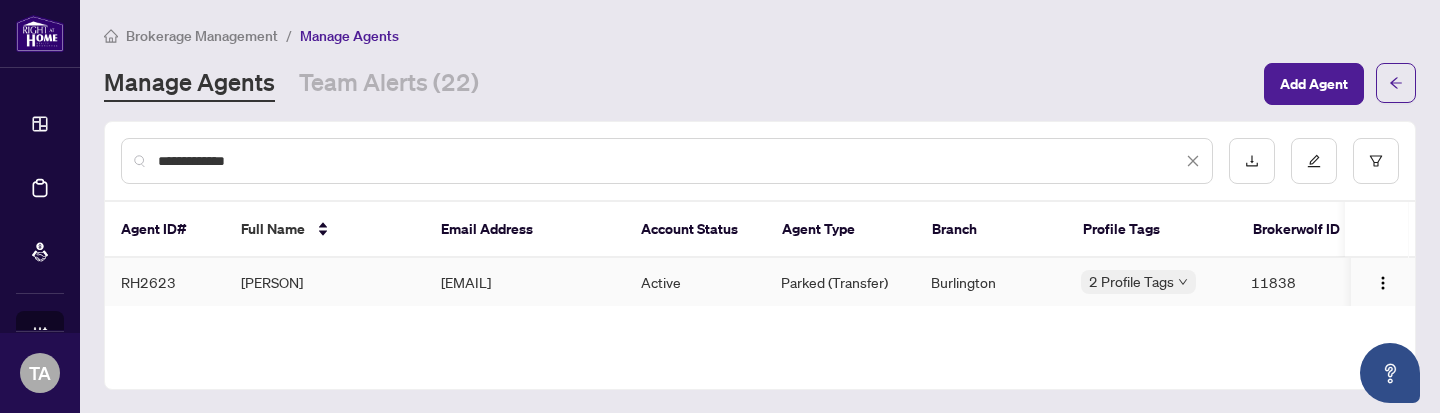 type on "**********" 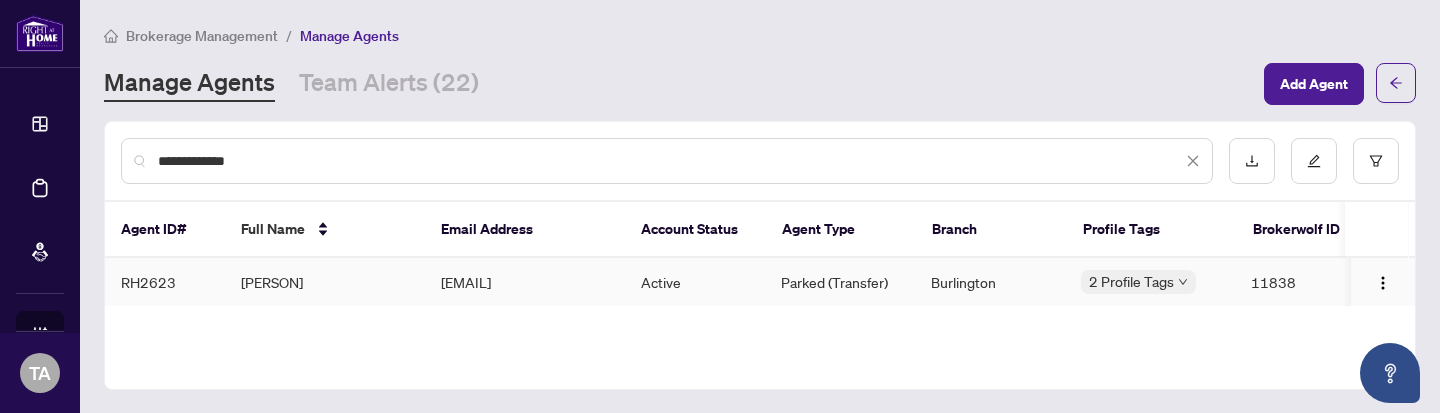 click on "[PERSON]" at bounding box center (325, 282) 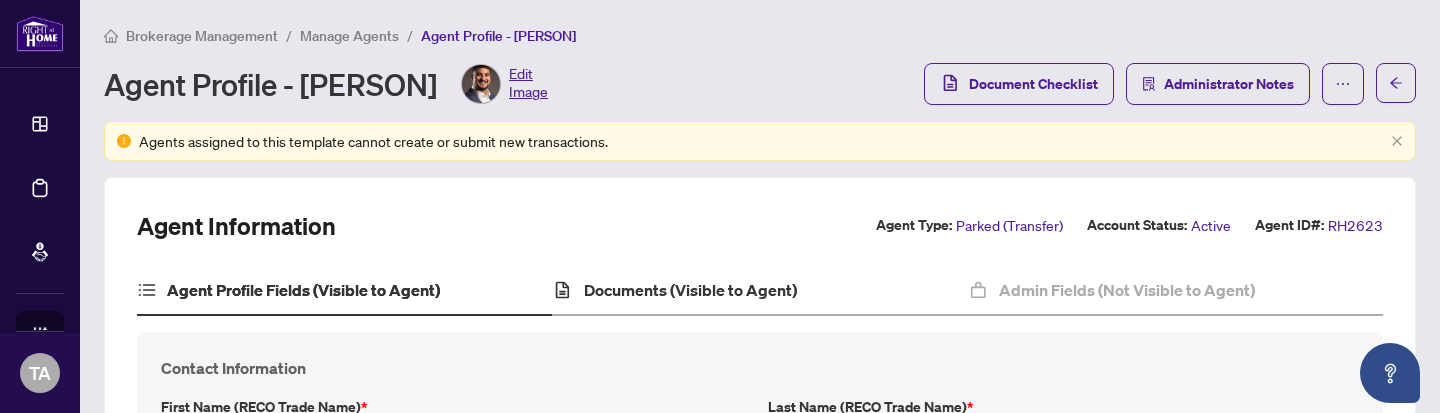 type on "****" 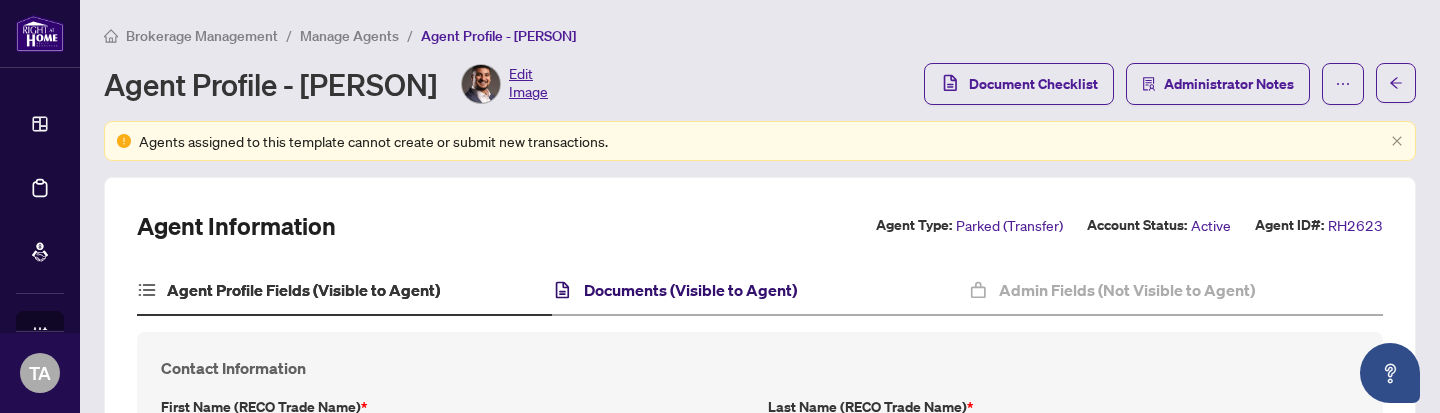 click on "Documents (Visible to Agent)" at bounding box center (690, 290) 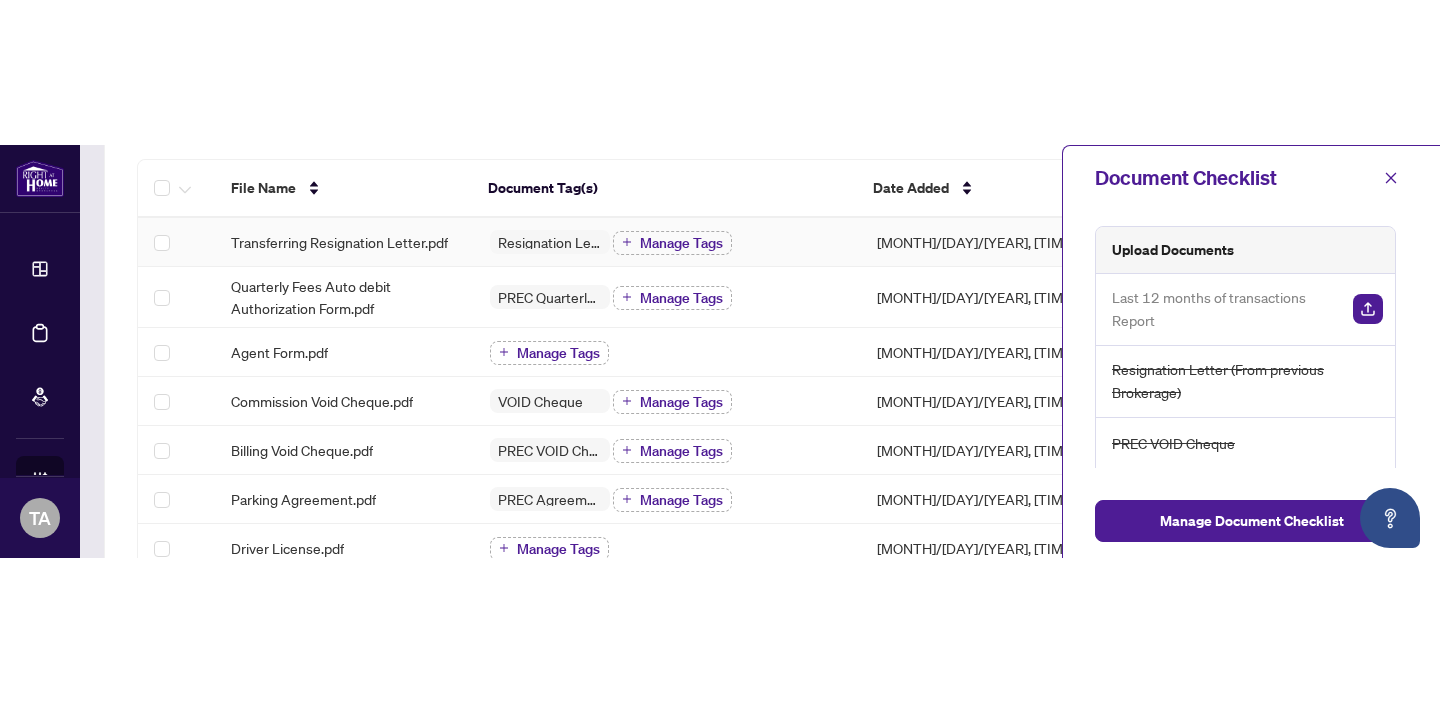 scroll, scrollTop: 408, scrollLeft: 0, axis: vertical 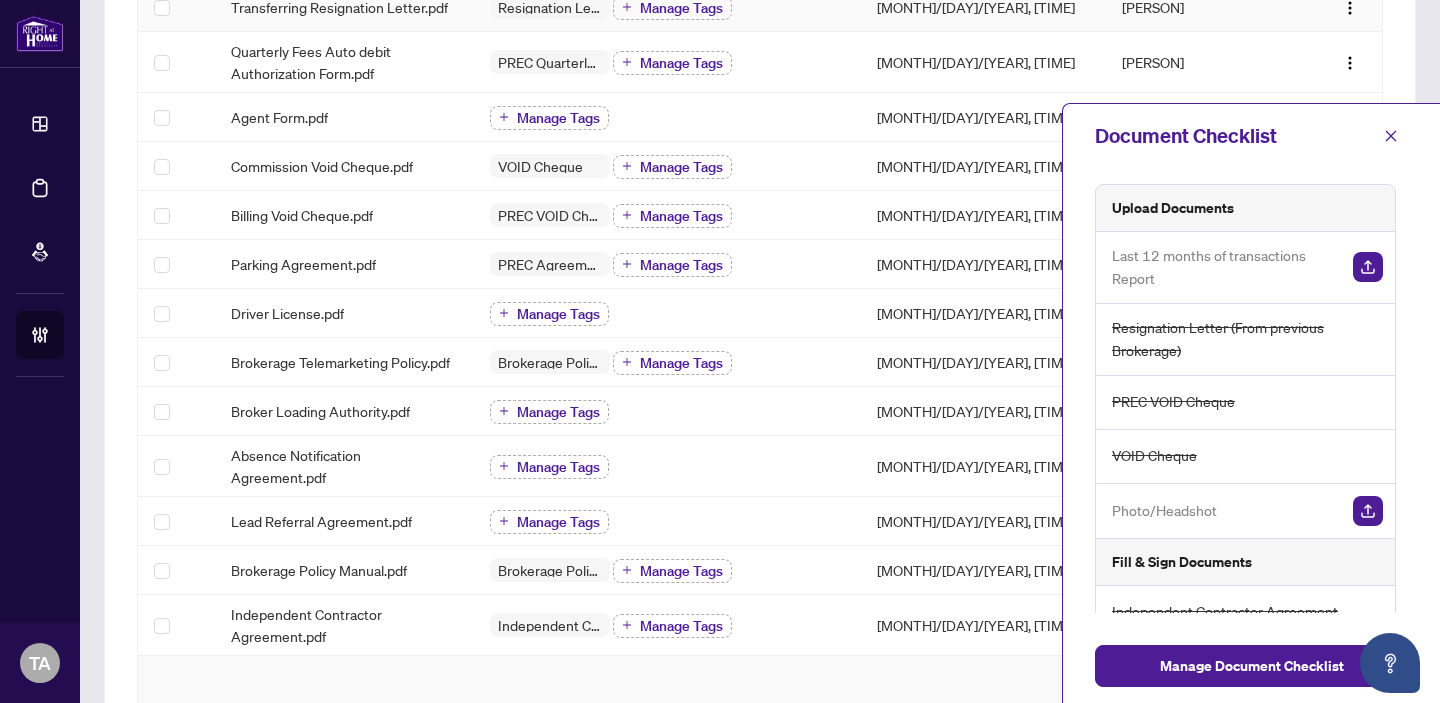 click on "[PERSON]" at bounding box center (1203, 7) 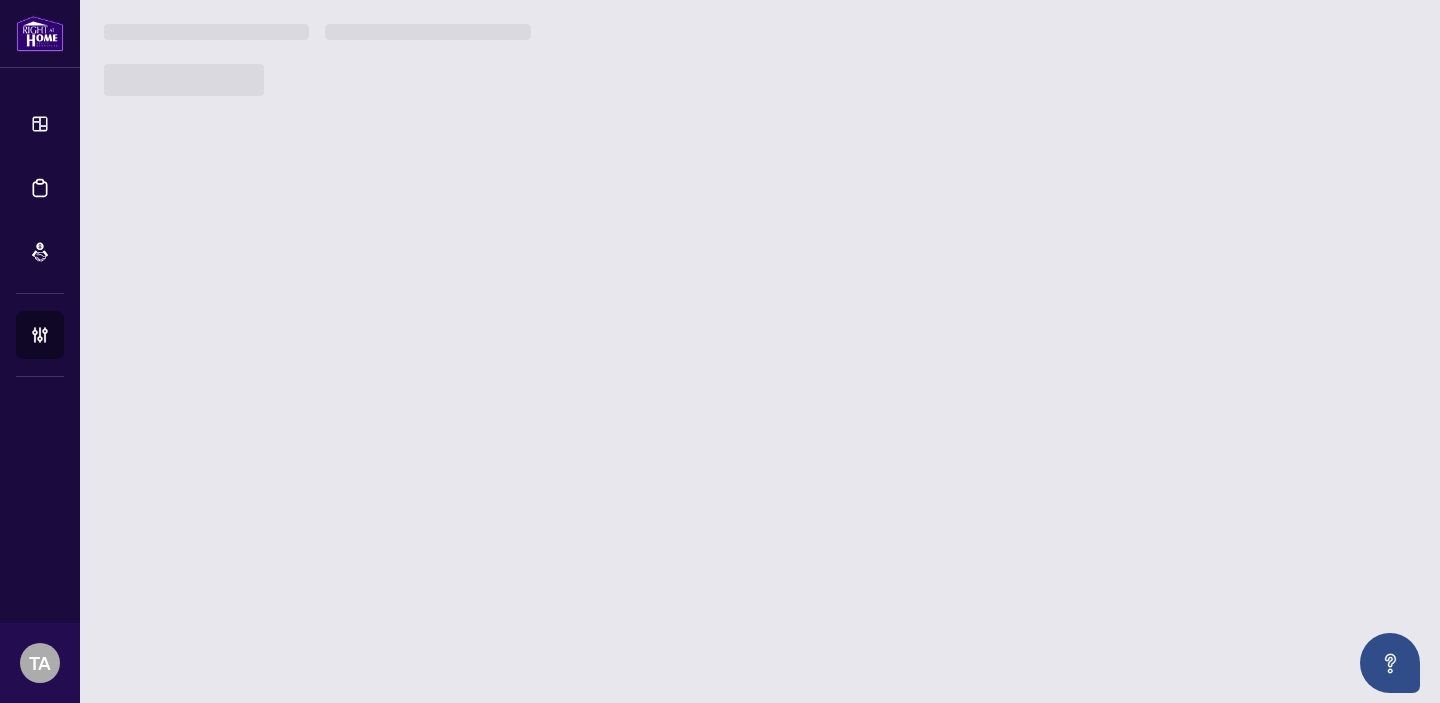 scroll, scrollTop: 0, scrollLeft: 0, axis: both 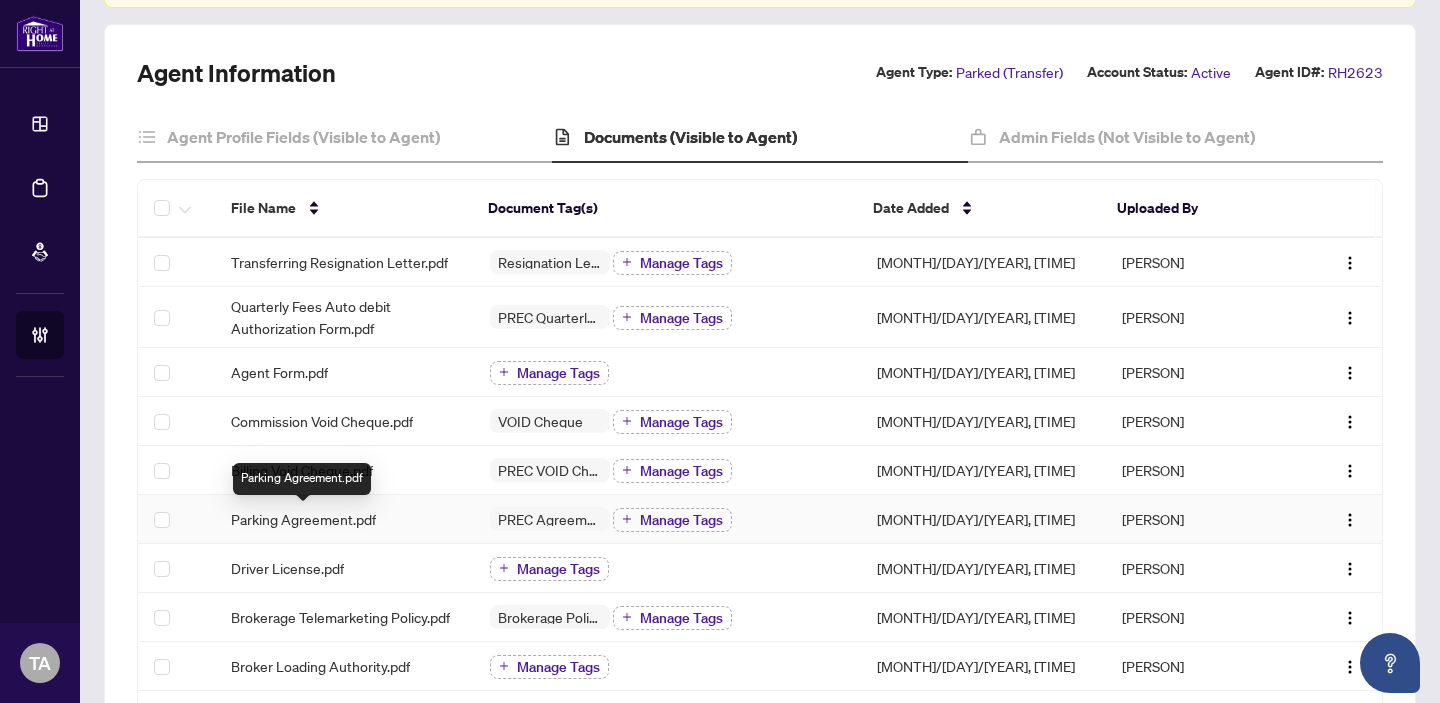 click on "Parking Agreement.pdf" at bounding box center (303, 519) 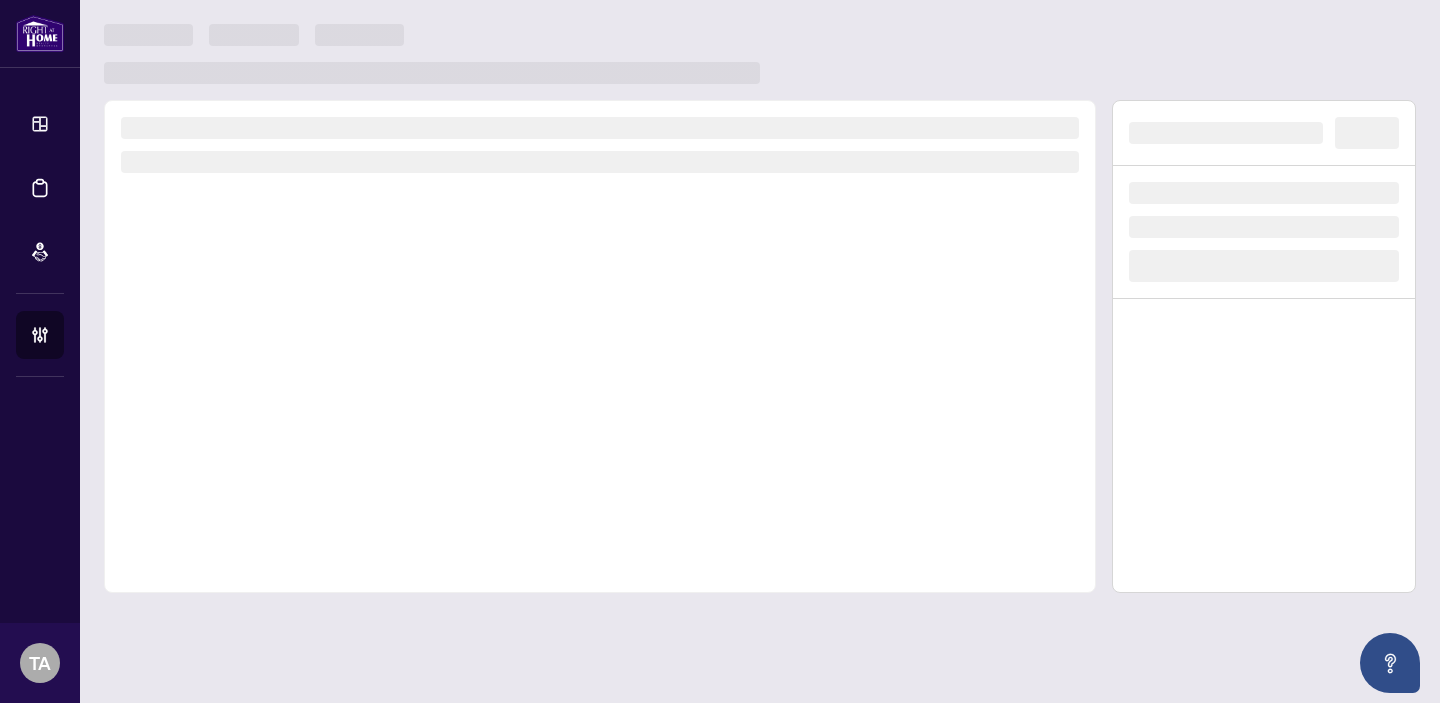 scroll, scrollTop: 0, scrollLeft: 0, axis: both 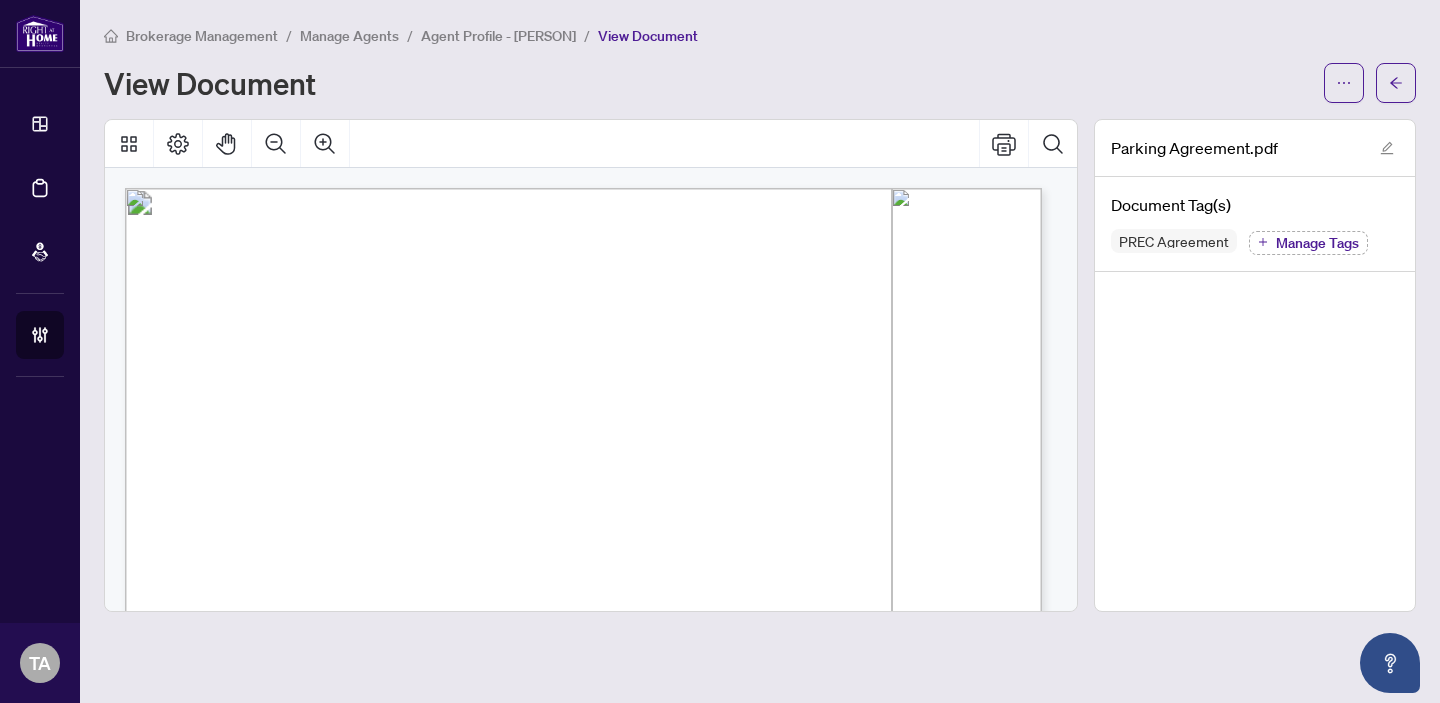 click on "Brokerage Management / Manage Agents / Agent Profile - [PERSON] / View Document View Document" at bounding box center [760, 63] 